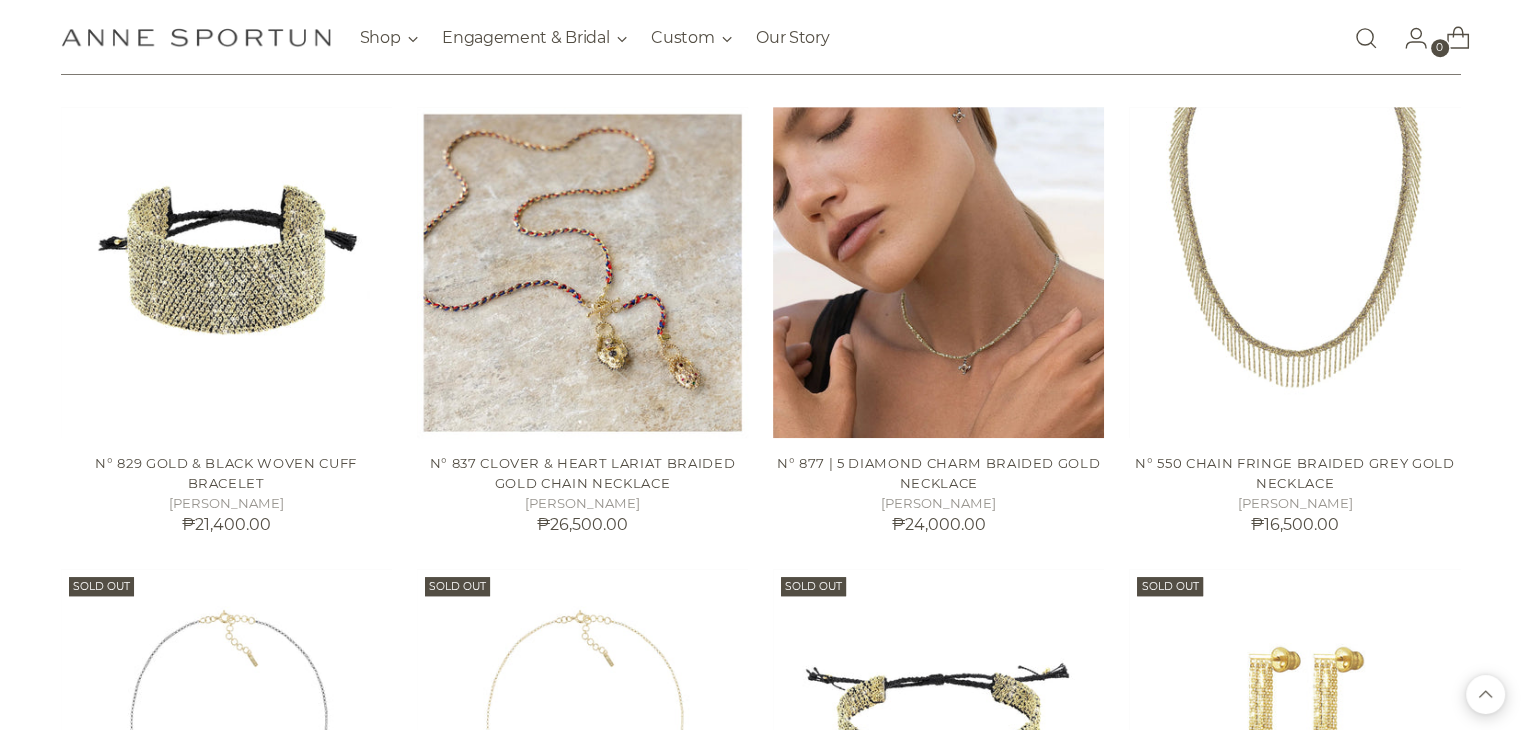 scroll, scrollTop: 1600, scrollLeft: 0, axis: vertical 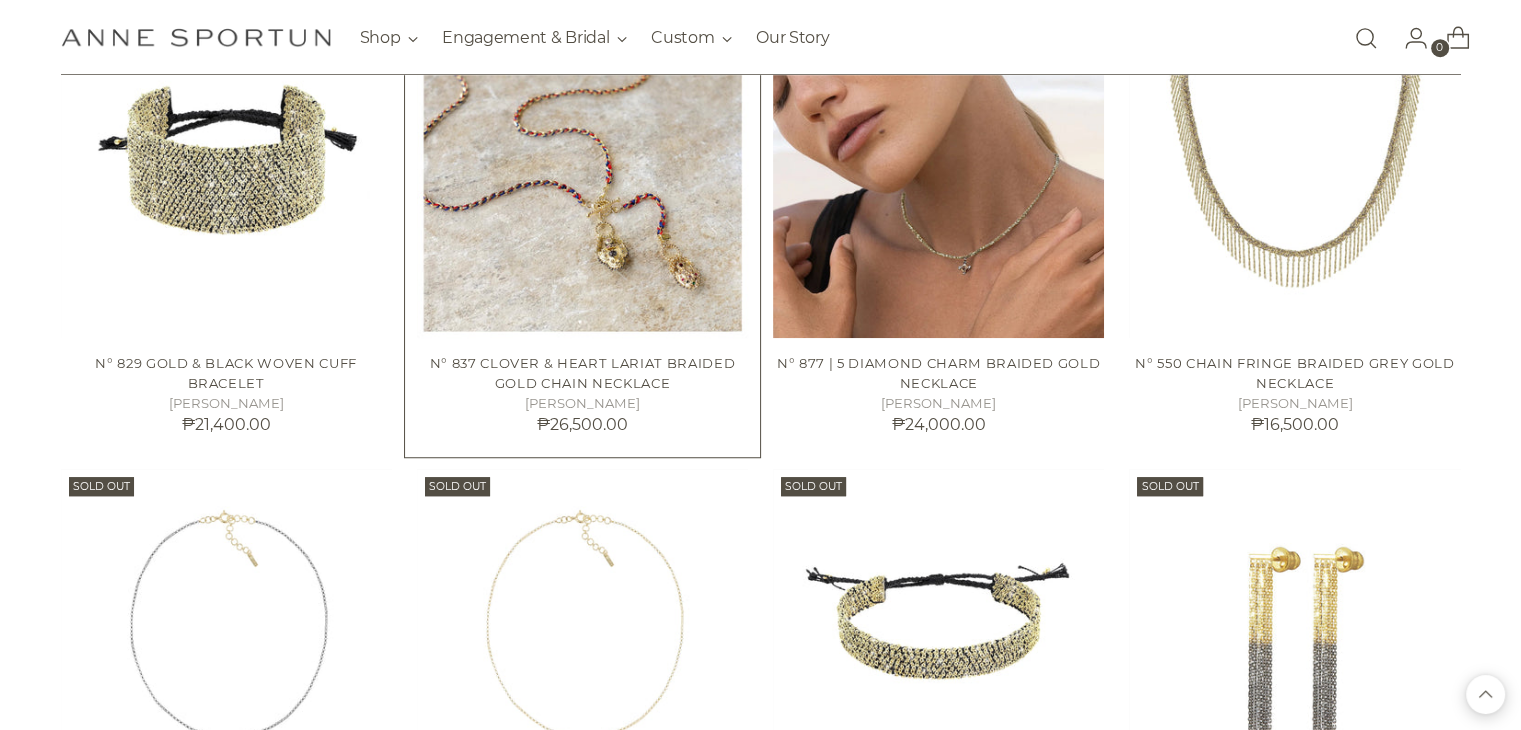 click at bounding box center [0, 0] 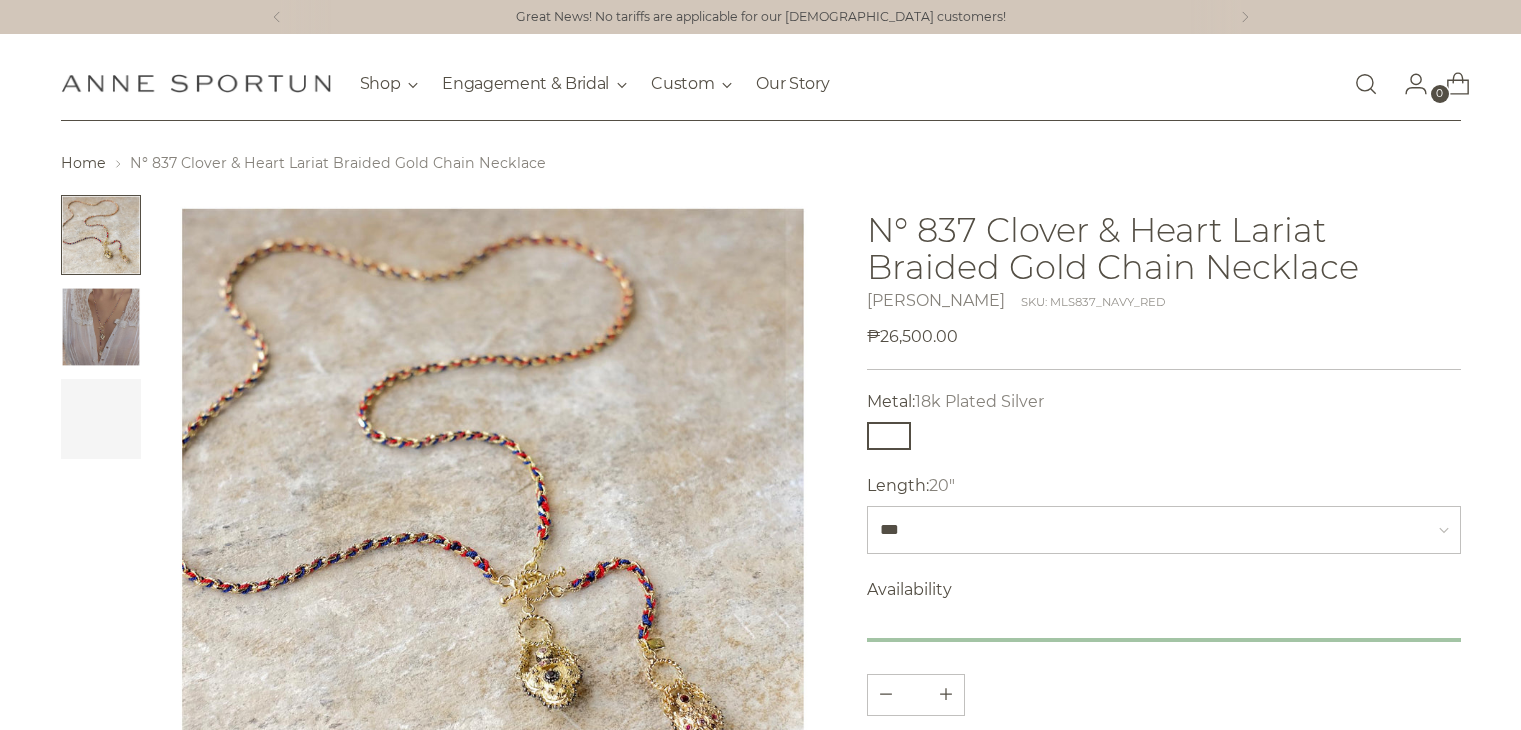scroll, scrollTop: 0, scrollLeft: 0, axis: both 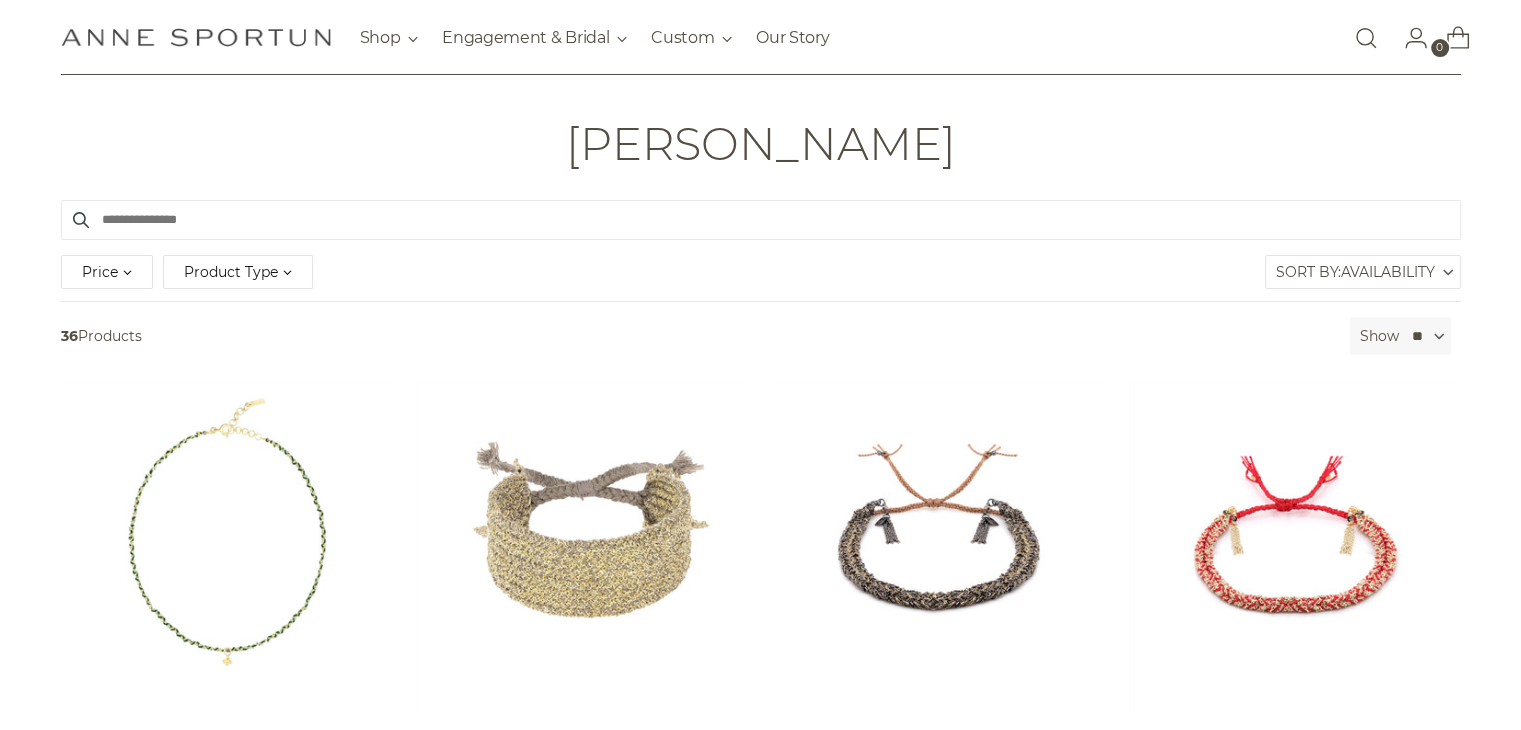 click on "Availability" at bounding box center [1388, 272] 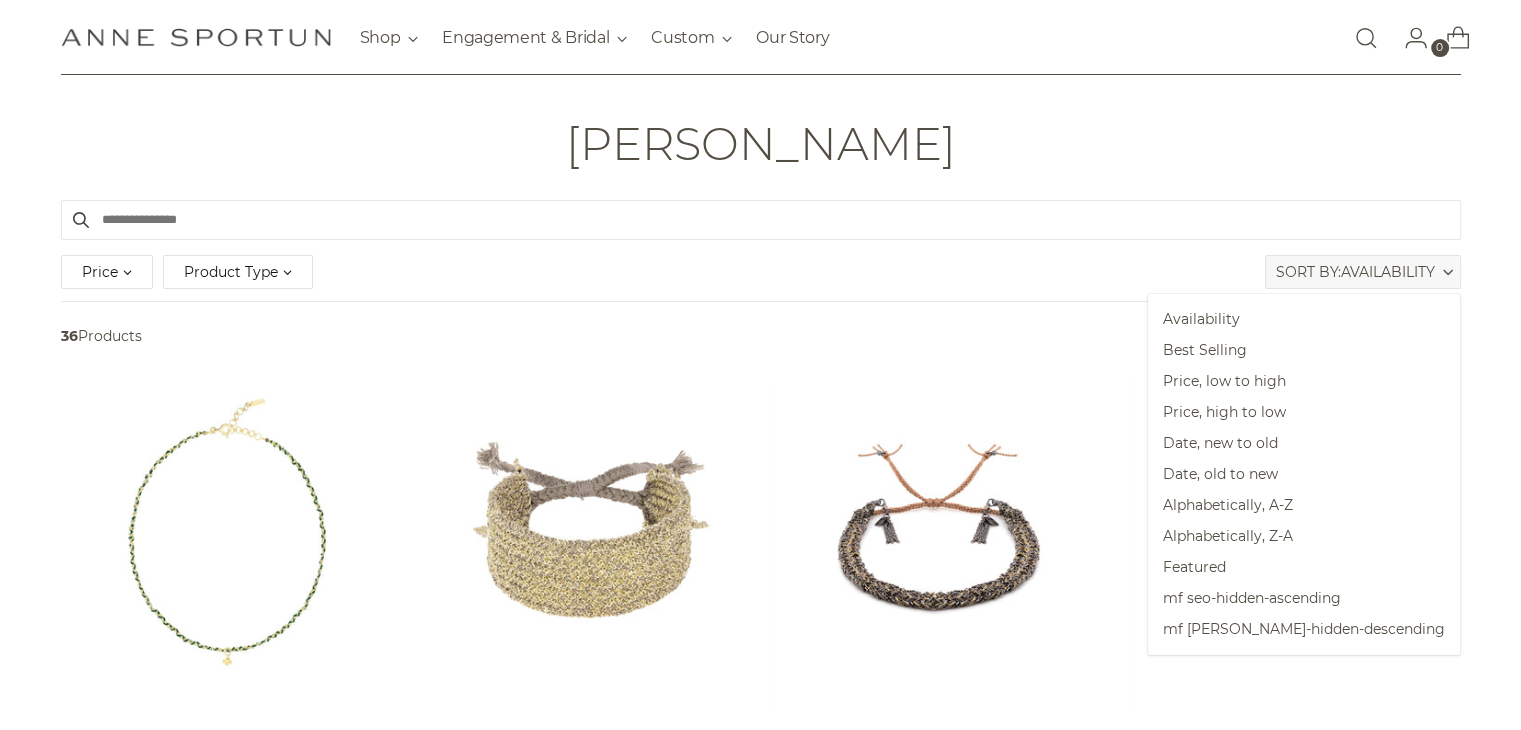 click on "Filter By
Price
****
-
*****
₱9,800.00 ₱34,700.00
Product Type
Bracelet
(12)
Earrings
(3)
Necklace
(21)" at bounding box center (760, 1238) 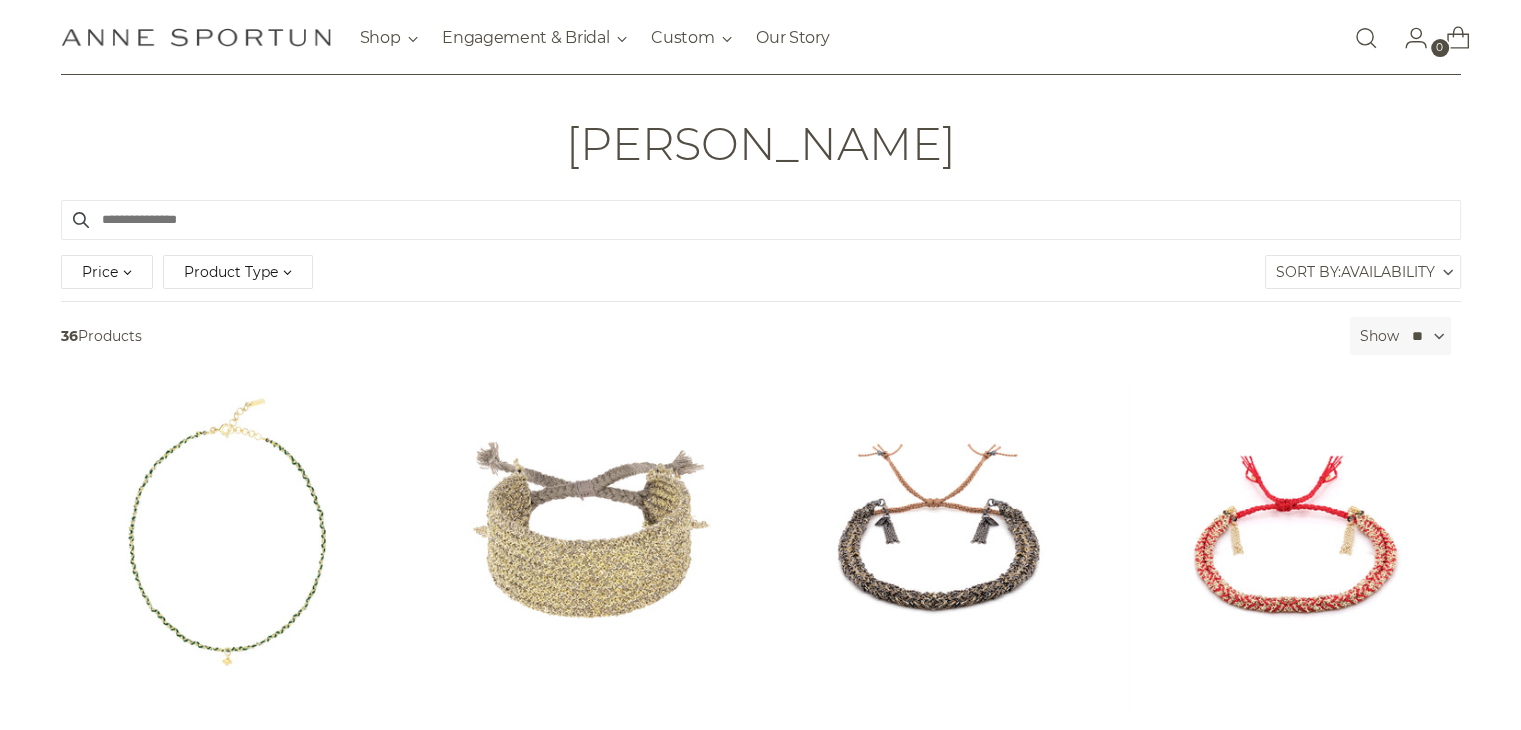 click on "** ** ** **" at bounding box center [1426, 336] 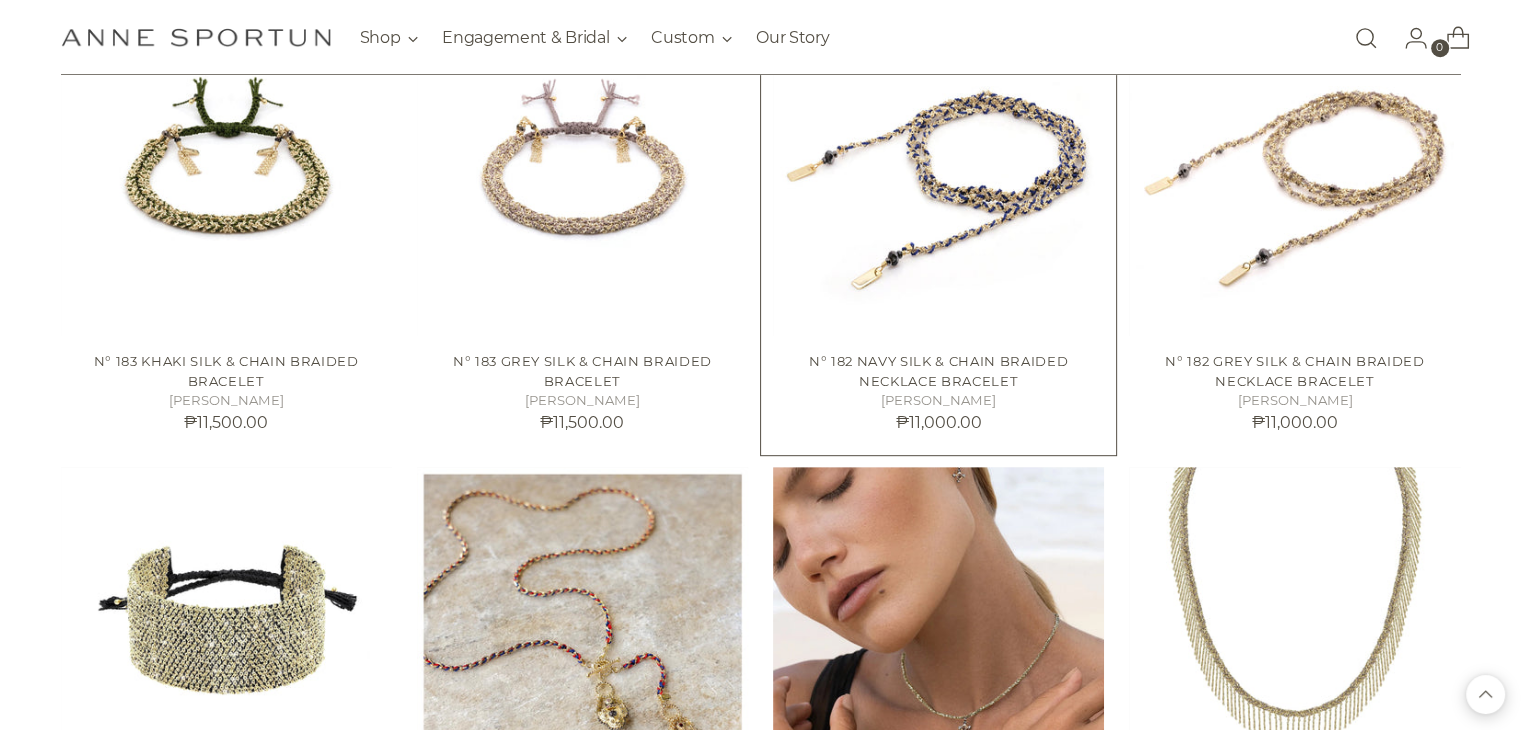 scroll, scrollTop: 938, scrollLeft: 0, axis: vertical 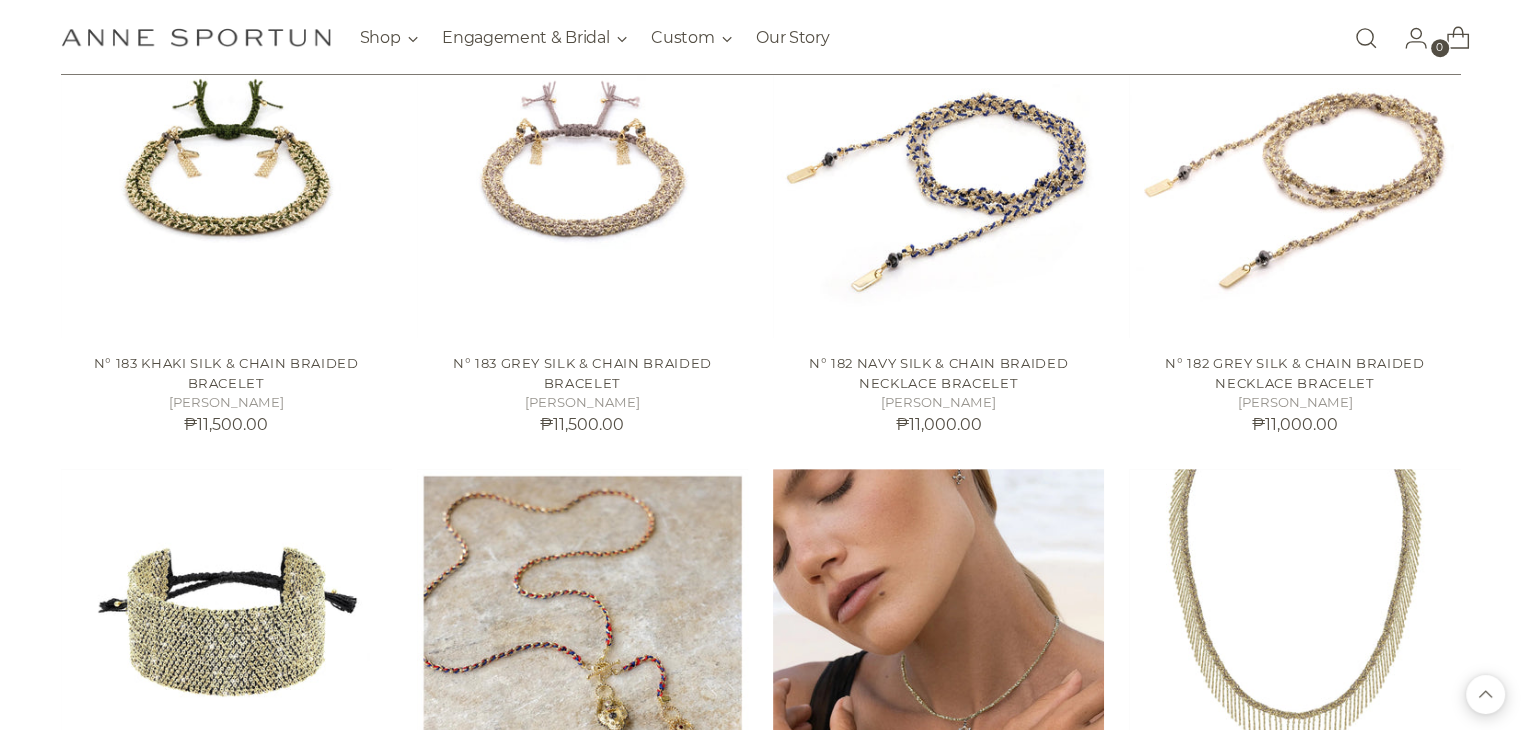 click at bounding box center (1366, 38) 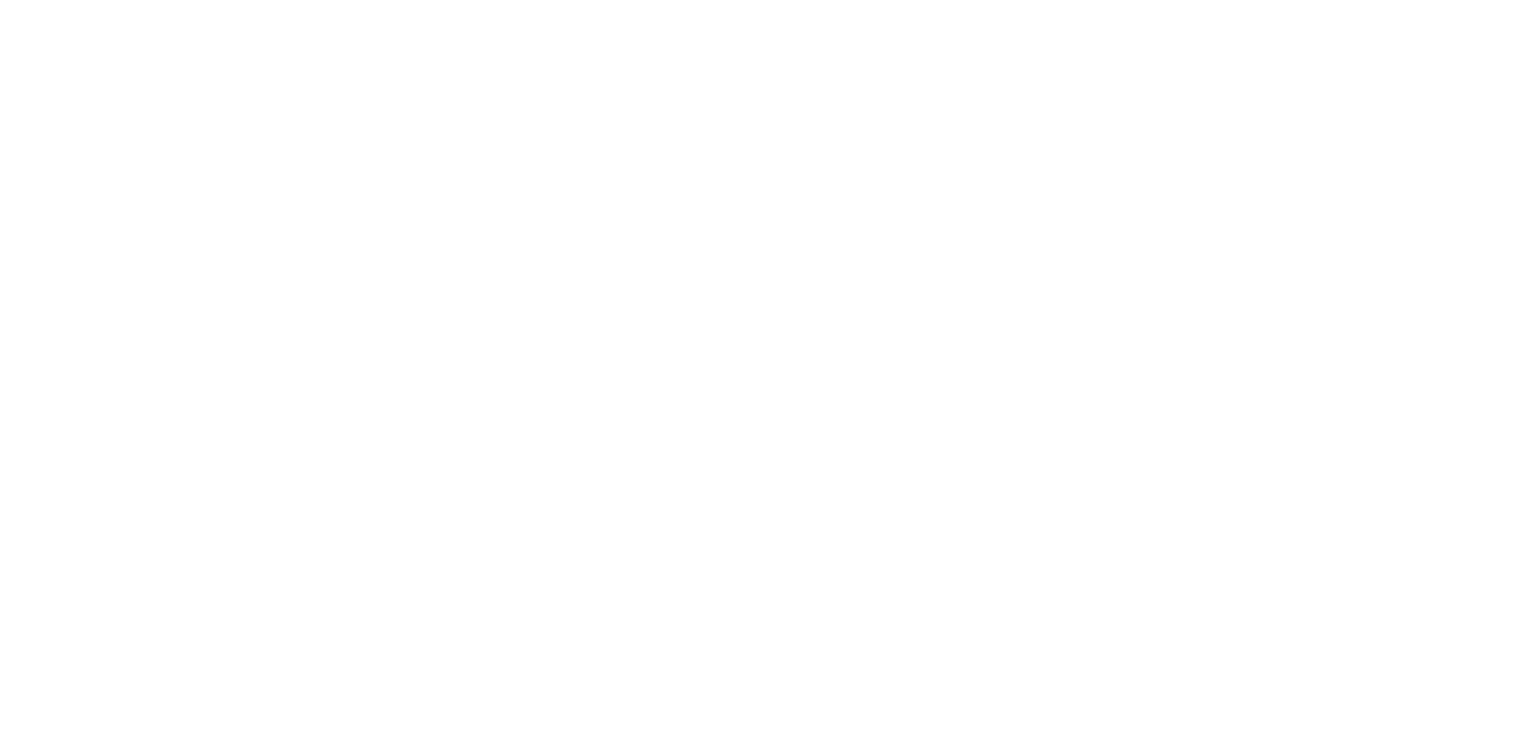 scroll, scrollTop: 0, scrollLeft: 0, axis: both 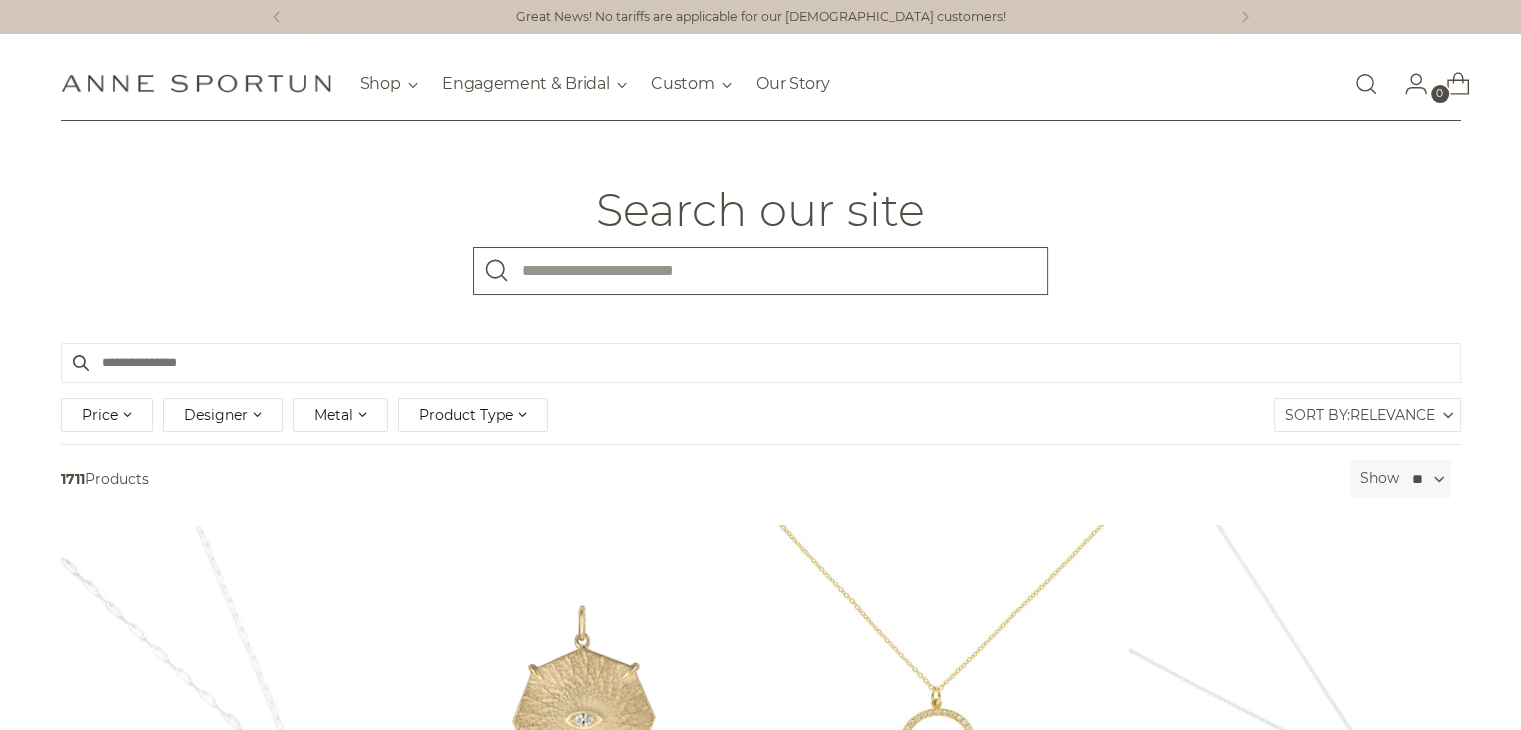 click on "What are you looking for?" at bounding box center [760, 271] 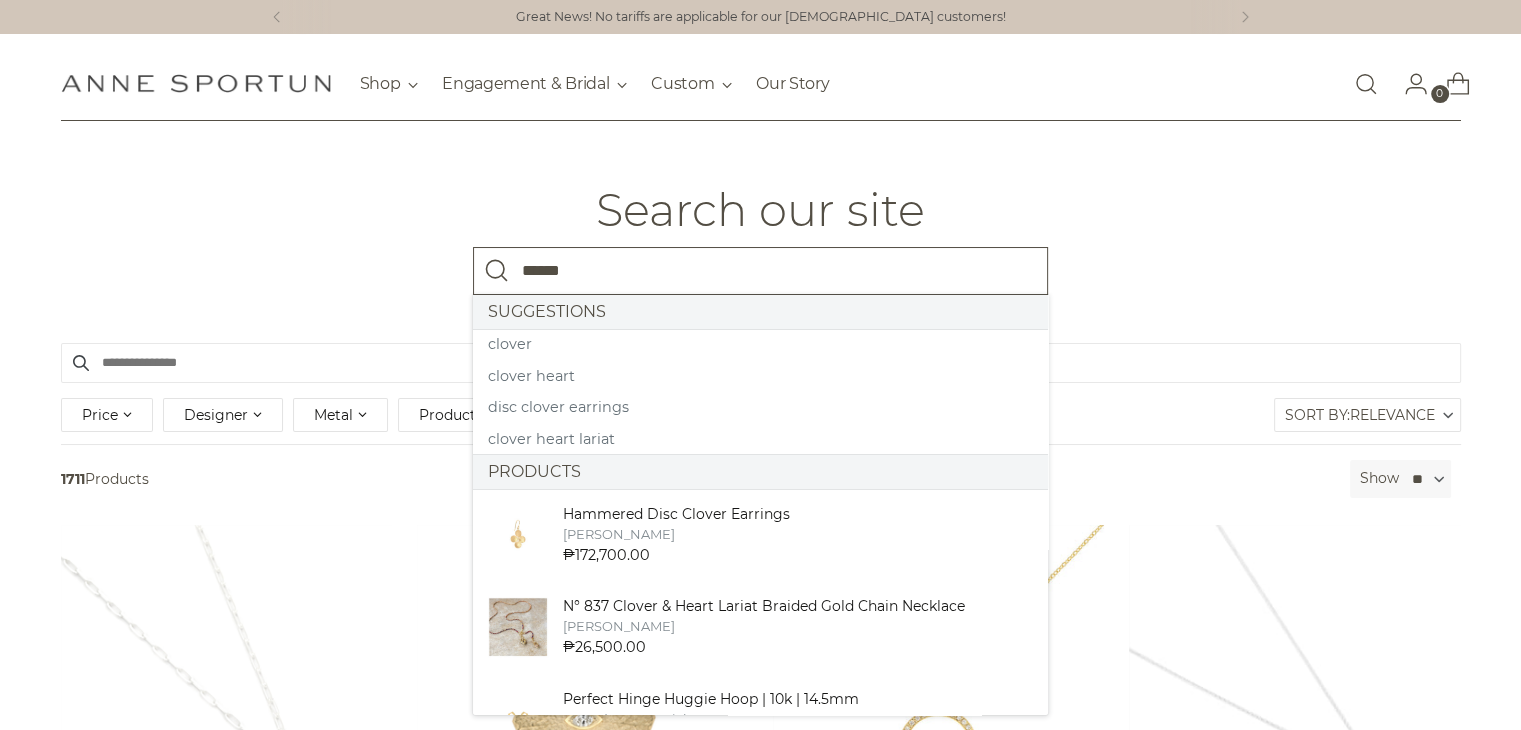 type on "******" 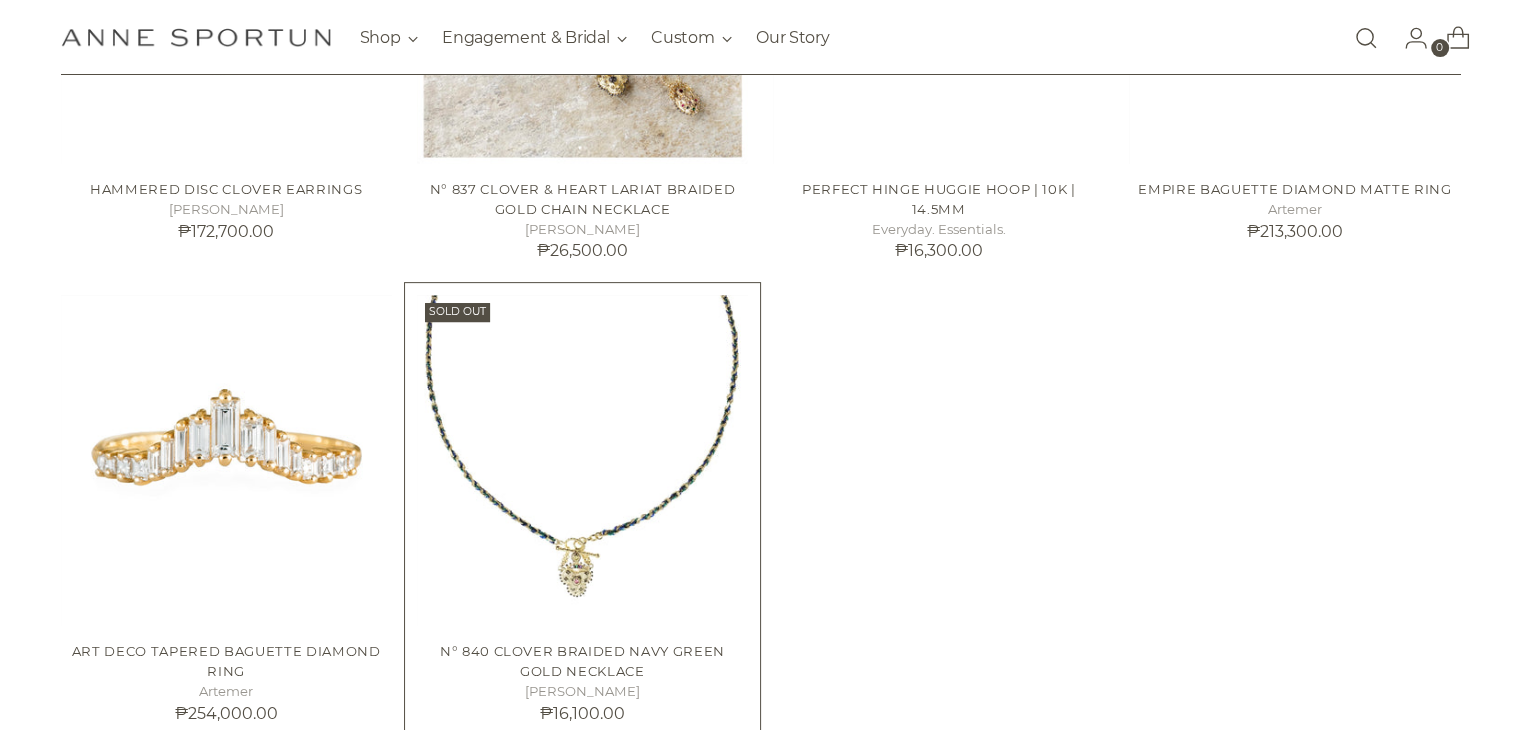 scroll, scrollTop: 800, scrollLeft: 0, axis: vertical 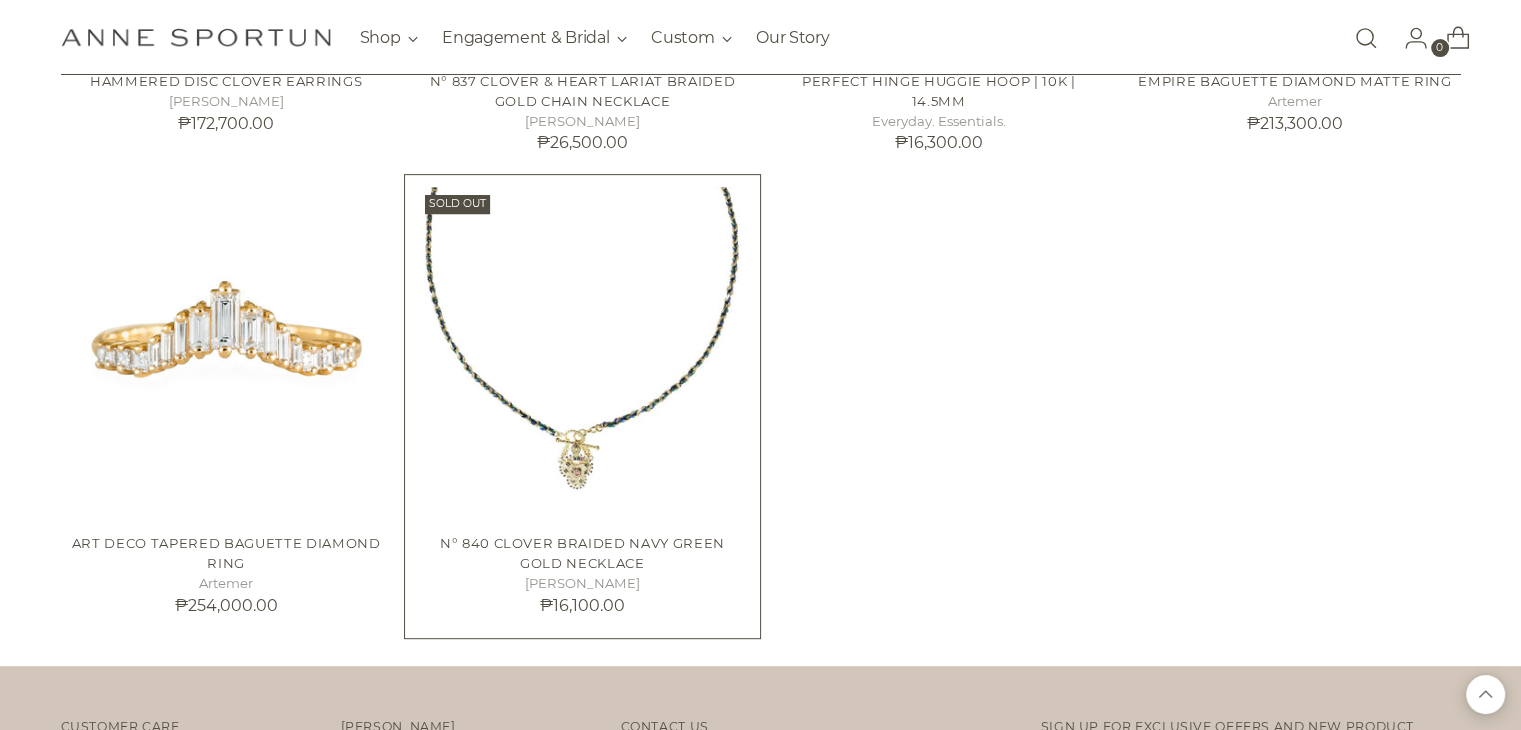 click at bounding box center [0, 0] 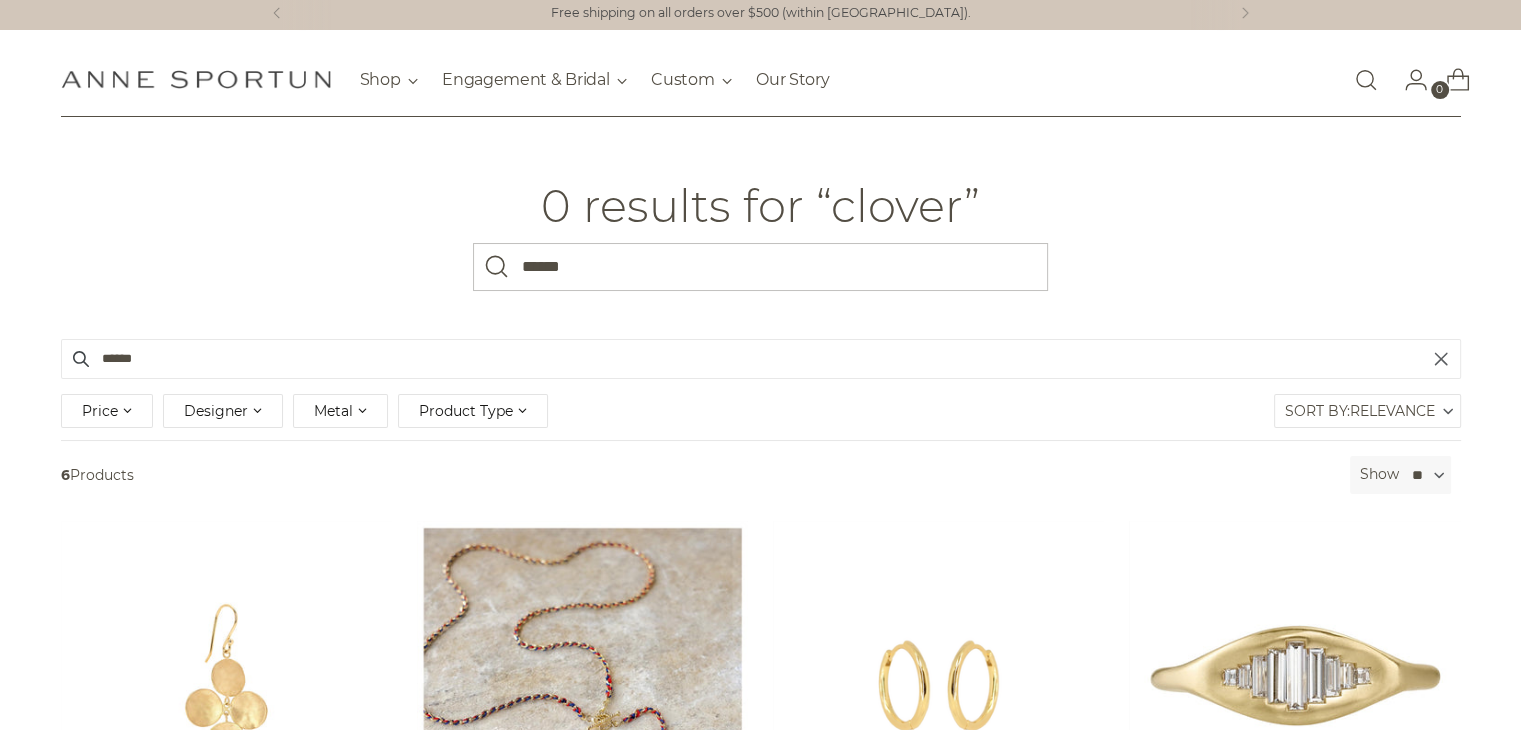 scroll, scrollTop: 0, scrollLeft: 0, axis: both 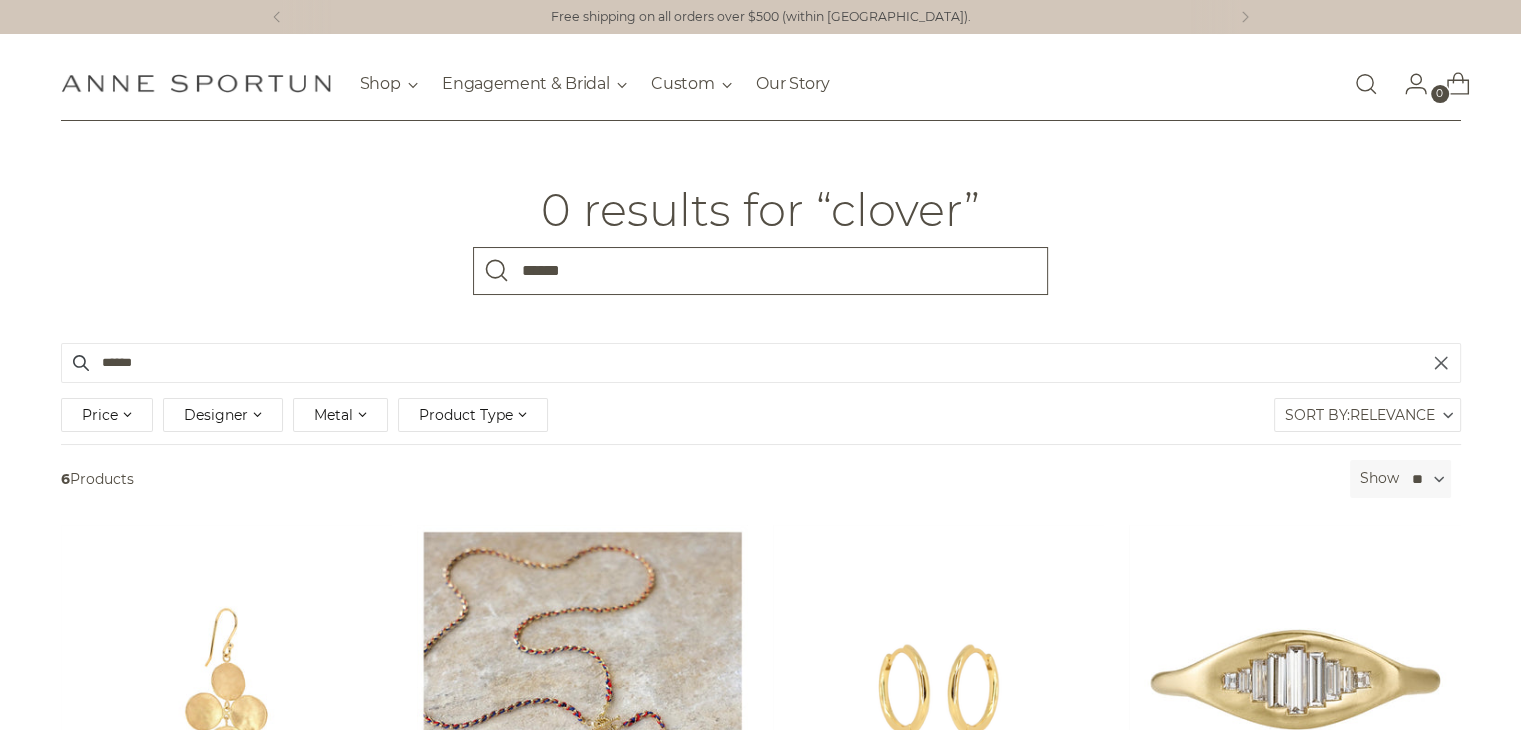 click on "******" at bounding box center (760, 271) 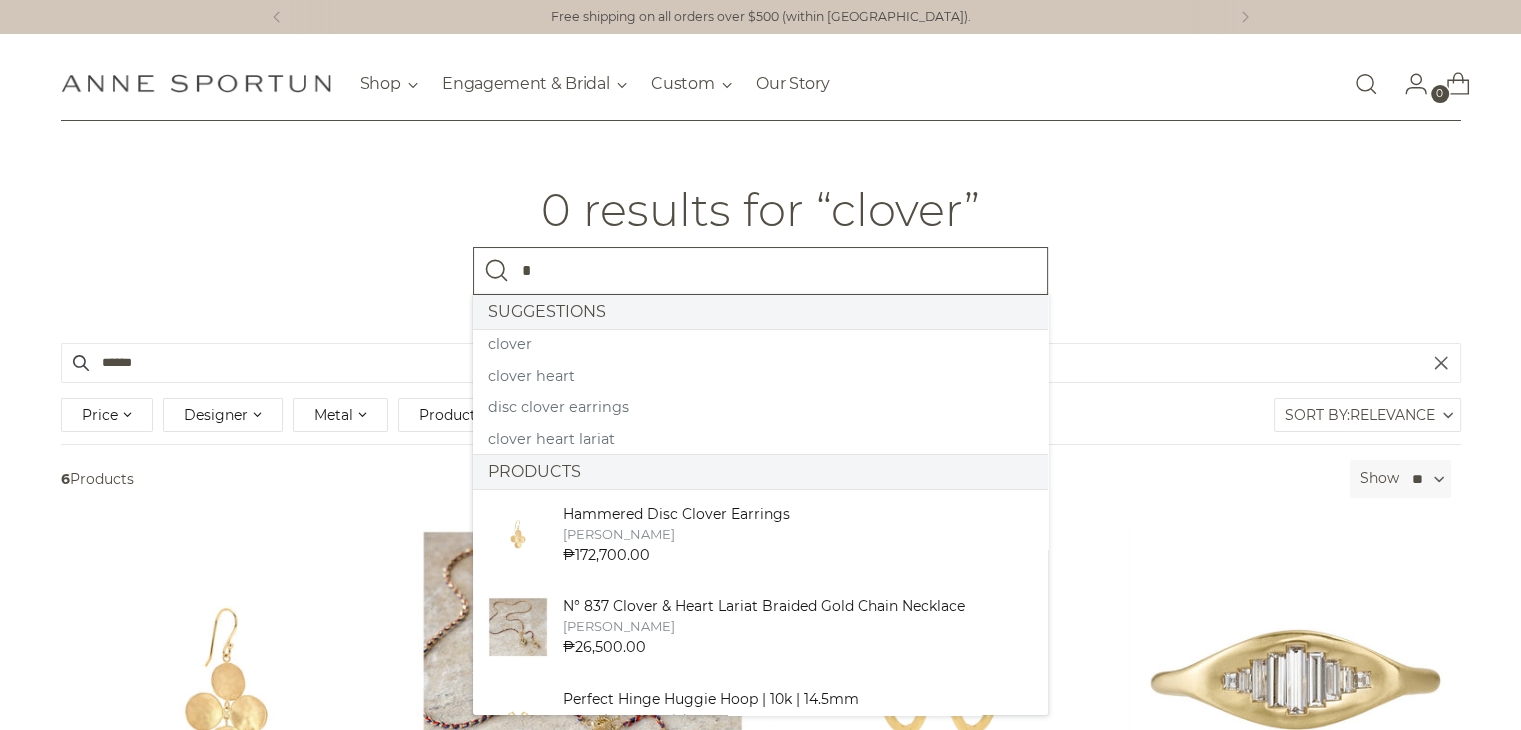 type on "*" 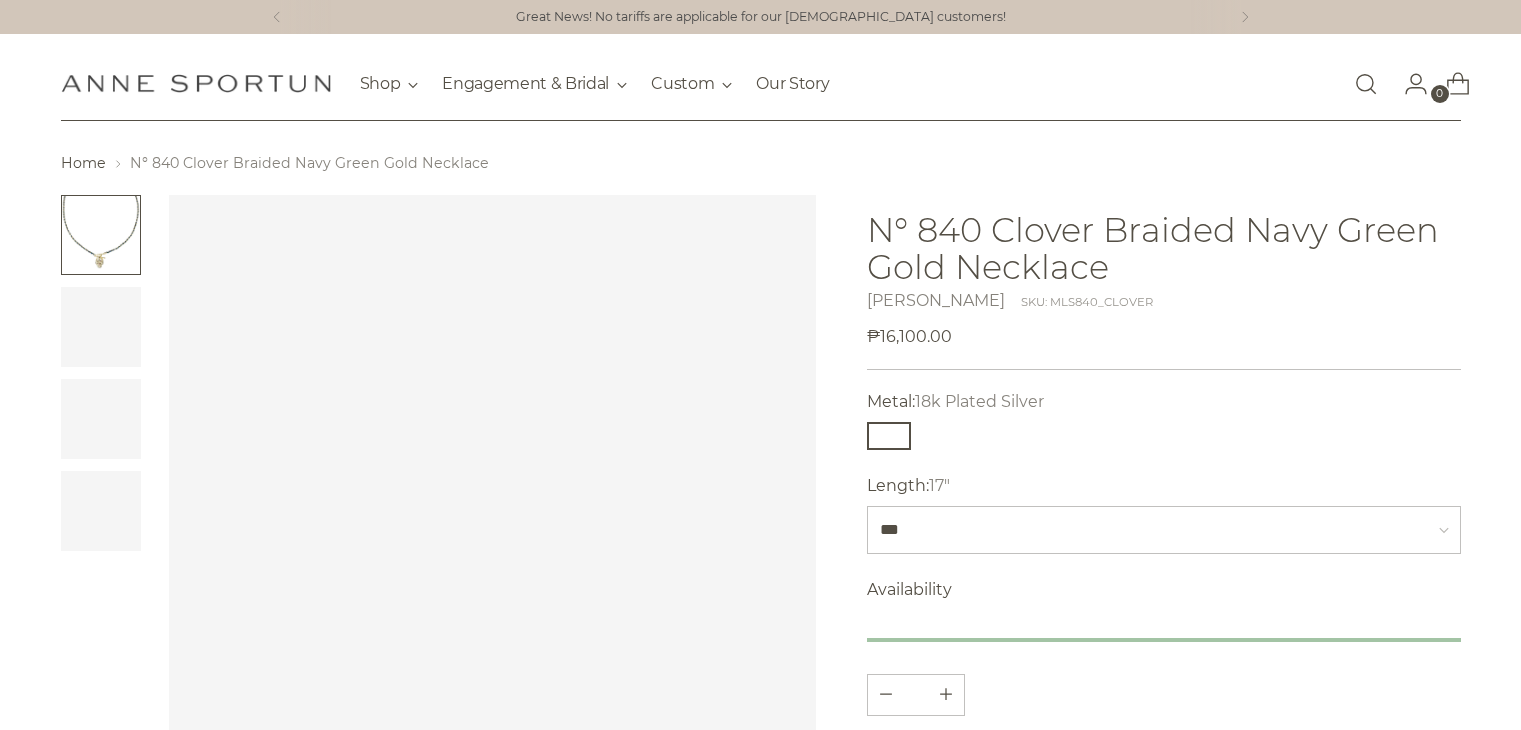 scroll, scrollTop: 0, scrollLeft: 0, axis: both 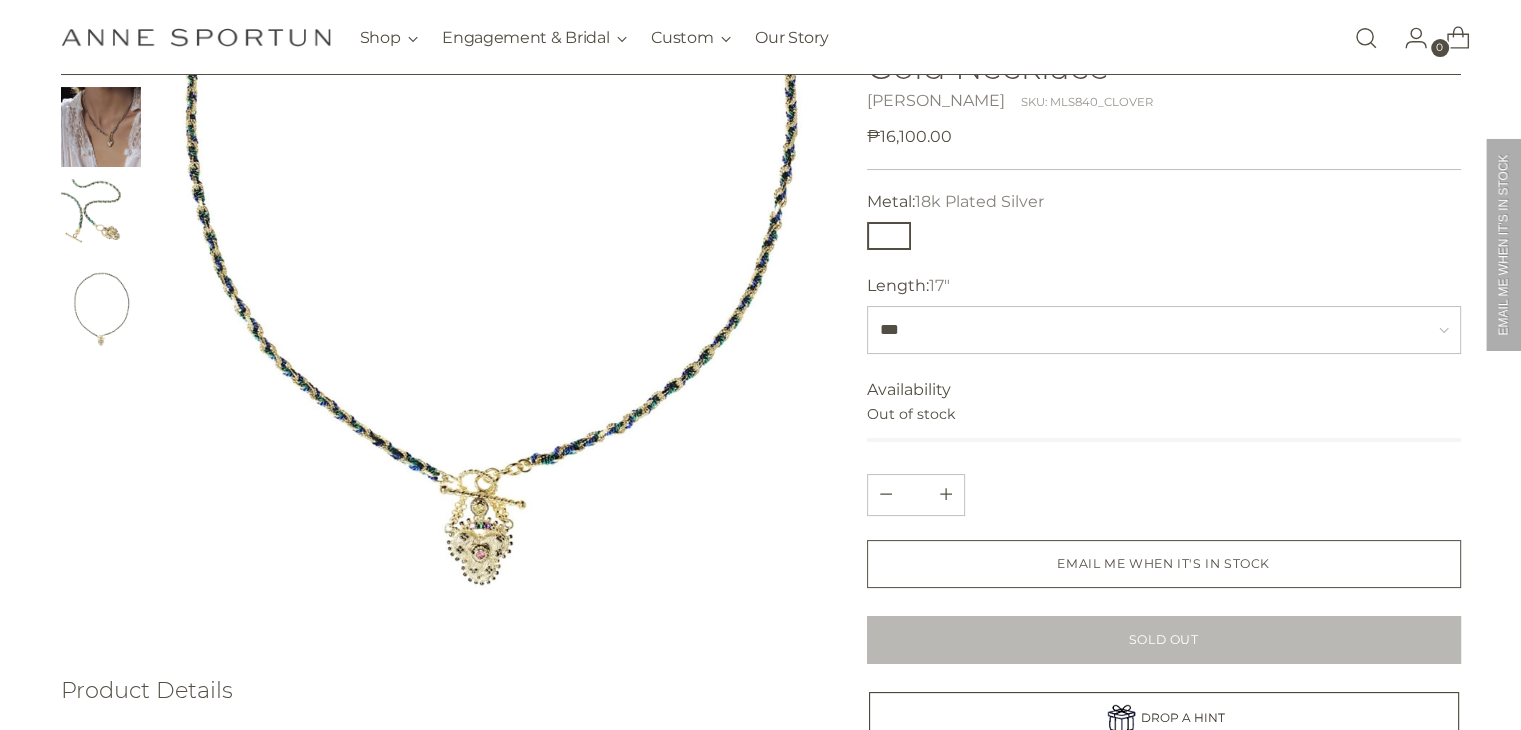 click at bounding box center [101, 311] 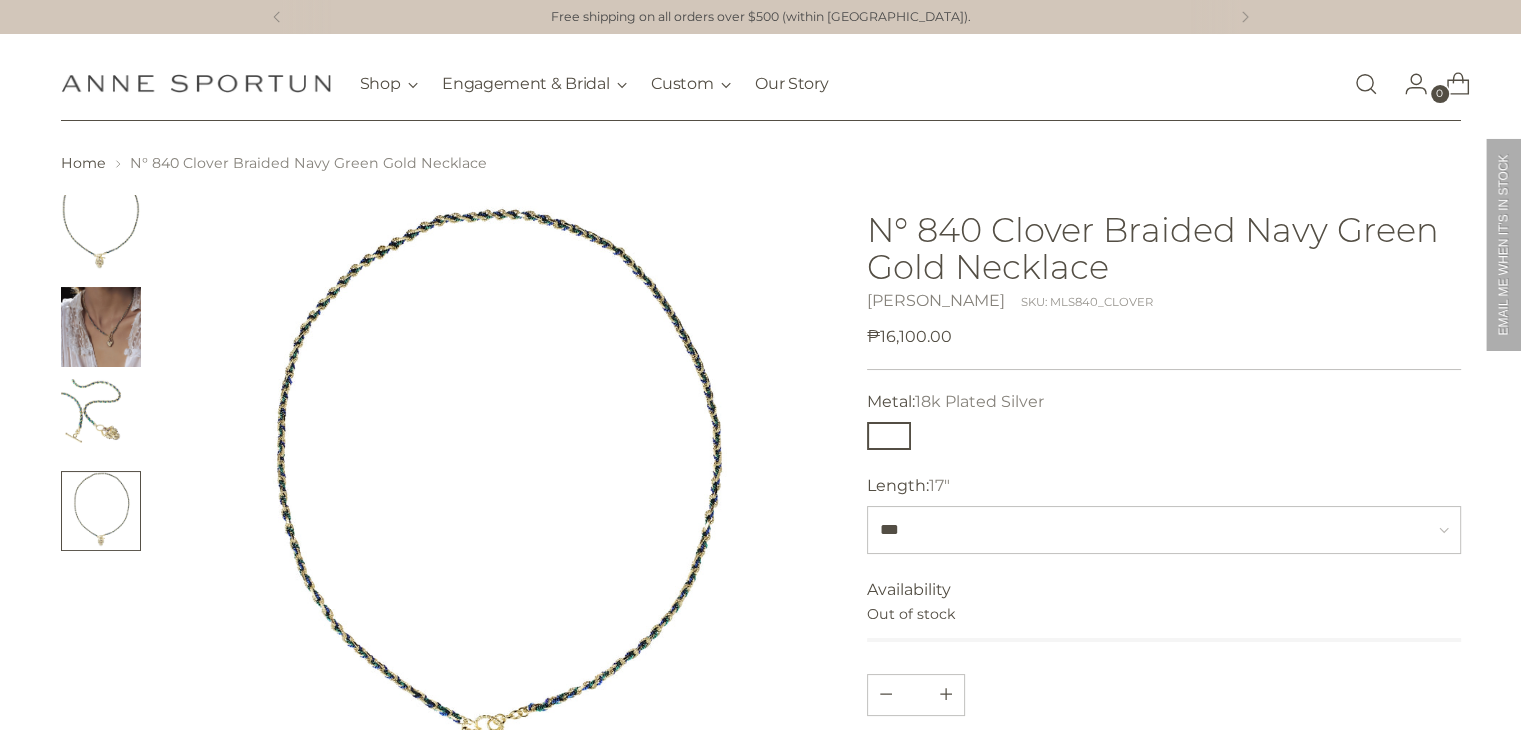 scroll, scrollTop: 100, scrollLeft: 0, axis: vertical 